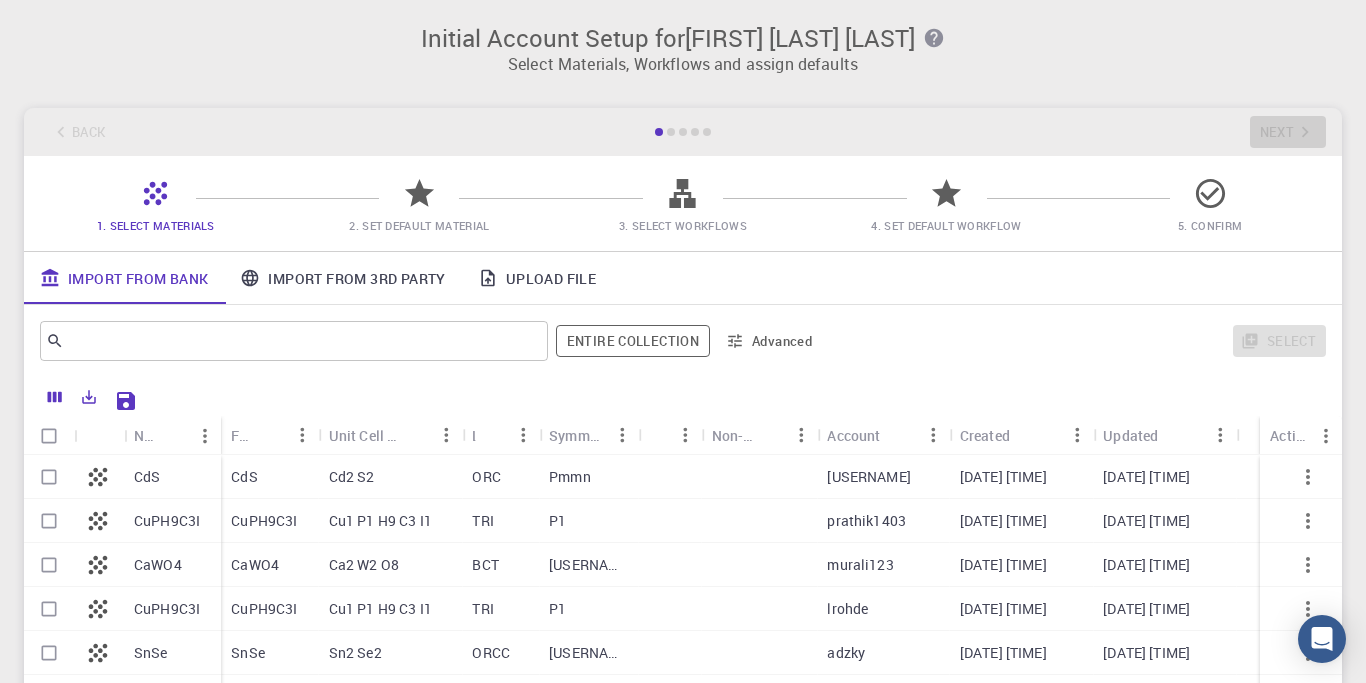 scroll, scrollTop: 0, scrollLeft: 0, axis: both 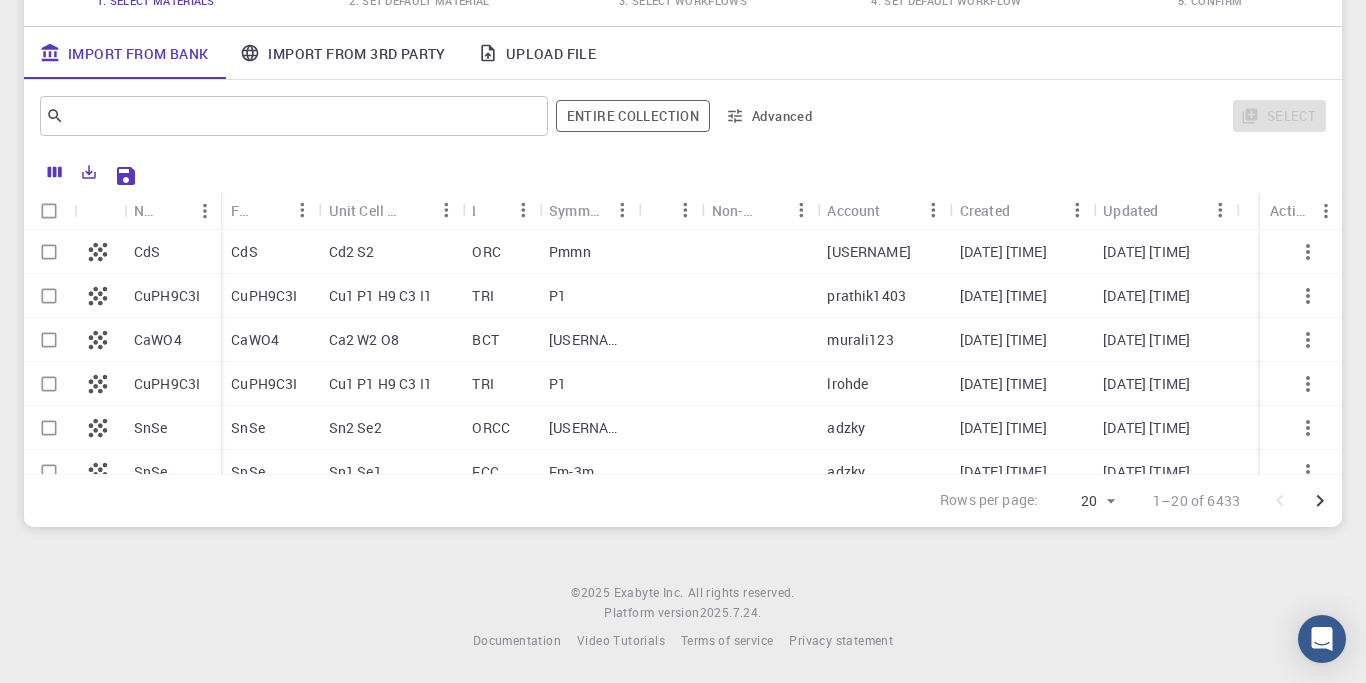 click at bounding box center [1301, 384] 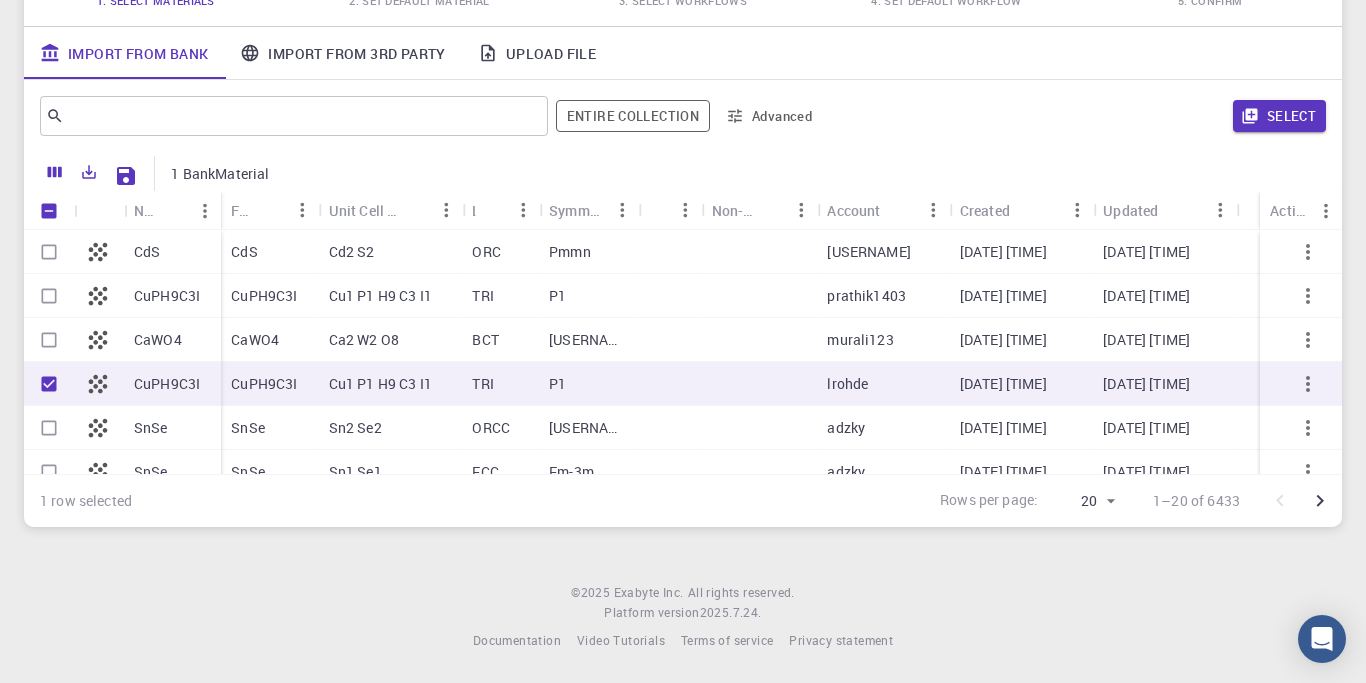 click at bounding box center [1301, 384] 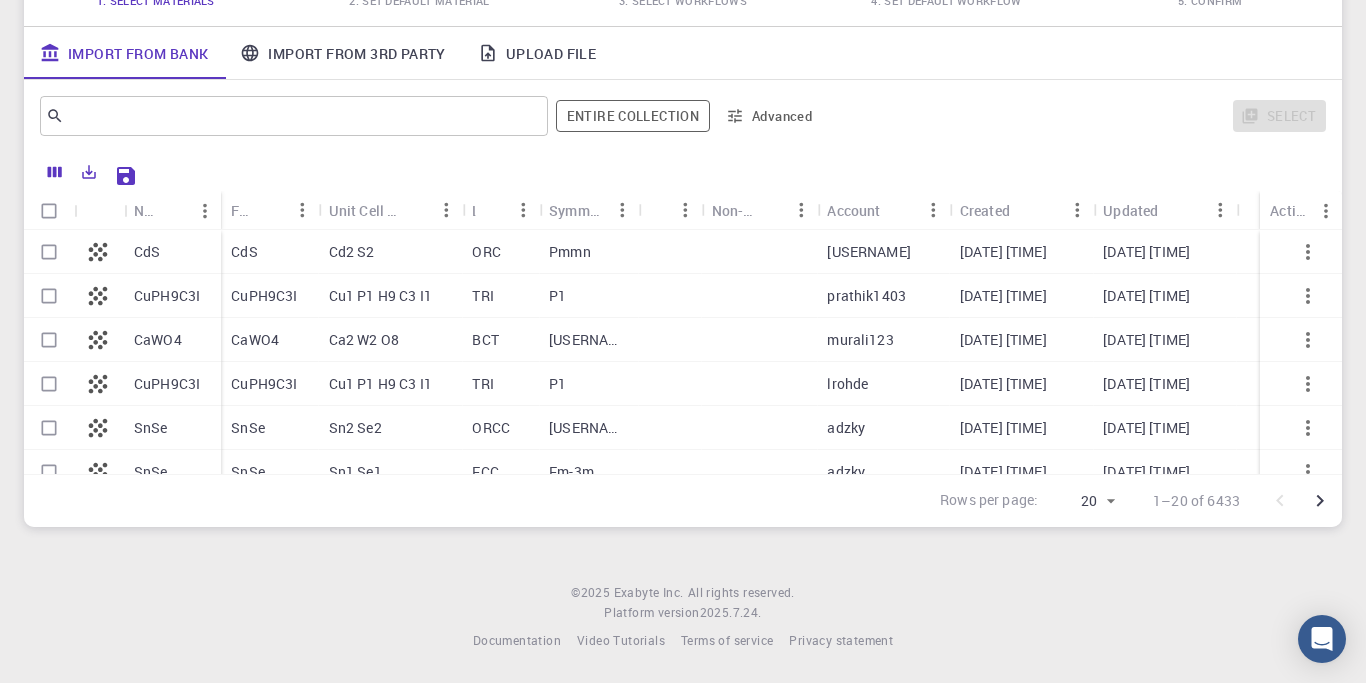 click on "Initial Account Setup for [FIRST] [LAST] [LAST] Select Materials, Workflows and assign defaults Back Next 1. Select Materials 2. Set Default Material 3. Select Workflows 4. Set Default Workflow 5. Confirm Import From Bank Import From 3rd Party Upload File ​ Entire collection Advanced Select Name Formula Unit Cell Formula Lattice Symmetry Tags Non-periodic Account Created Updated Actions CdS CuPH9C3I CaWO4 CuPH9C3I SnSe SnSe Cu2SnS3 Bi2SeO2 Ni12C7 CdS Cd2 S2 ORC Pmmn [USERNAME] [DATE] [TIME] [DATE] [TIME] CuPH9C3I Cu1 P1 H9 C3 I1 TRI P1 [USERNAME] [DATE] [TIME] [DATE] [TIME] CaWO4 Ca2 W2 O8 BCT I4_1/a [USERNAME] [DATE] [TIME] [DATE] [TIME] CuPH9C3I Cu1 P1 H9 C3 I1 TRI P1 [USERNAME] [DATE] [TIME] [DATE] [TIME] SnSe Sn2 Se2 ORCC Cmc2_1 [USERNAME] [DATE] [TIME] [DATE] [TIME] SnSe Sn1 Se1 FCC Fm-3m [USERNAME] [DATE] [TIME] [DATE] [TIME] Cu2SnS3 Cu4 Sn2 S6 MCLC Cc [USERNAME] [DATE] [TIME] [DATE] [TIME] Bi2SeO2 Bi2 Se1 O2 BCT I4/mmm [USERNAME] [DATE] [TIME] [DATE] [TIME] Ni12C7 ORCC" at bounding box center [683, 163] 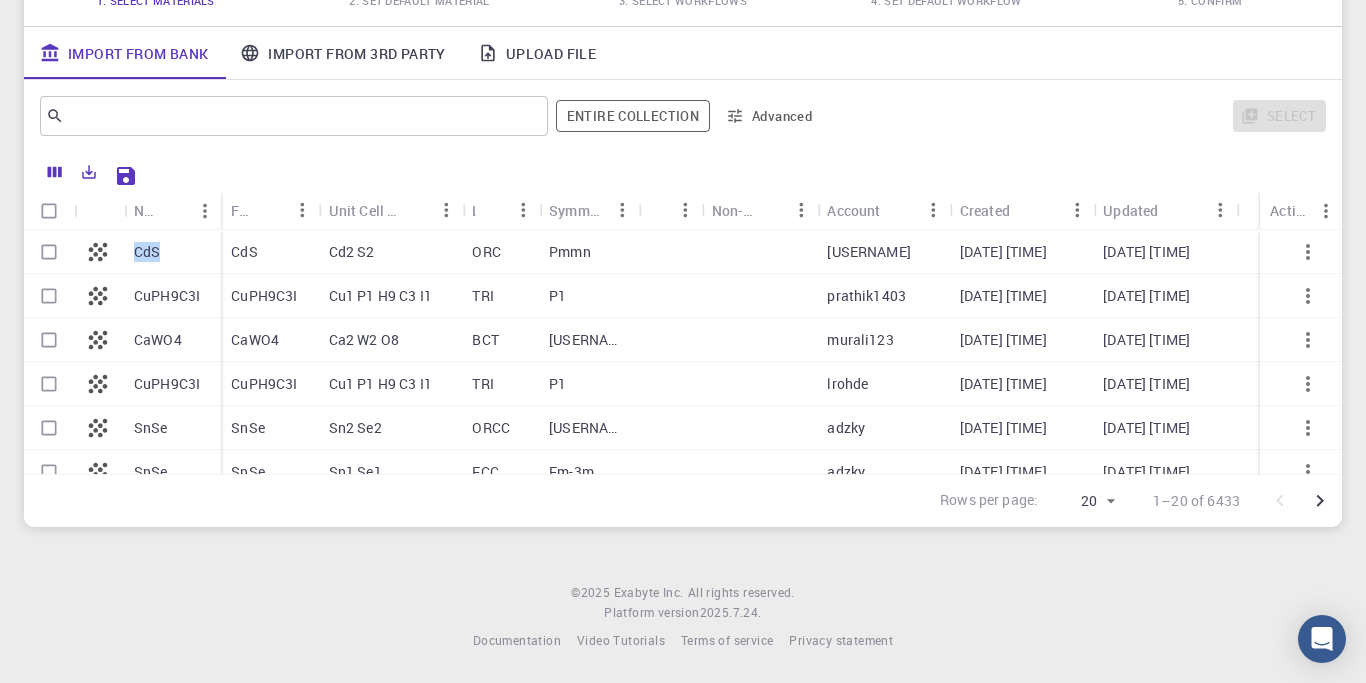click on "Initial Account Setup for [FIRST] [LAST] [LAST] Select Materials, Workflows and assign defaults Back Next 1. Select Materials 2. Set Default Material 3. Select Workflows 4. Set Default Workflow 5. Confirm Import From Bank Import From 3rd Party Upload File ​ Entire collection Advanced Select Name Formula Unit Cell Formula Lattice Symmetry Tags Non-periodic Account Created Updated Actions CdS CuPH9C3I CaWO4 CuPH9C3I SnSe SnSe Cu2SnS3 Bi2SeO2 Ni12C7 CdS Cd2 S2 ORC Pmmn [USERNAME] [DATE] [TIME] [DATE] [TIME] CuPH9C3I Cu1 P1 H9 C3 I1 TRI P1 [USERNAME] [DATE] [TIME] [DATE] [TIME] CaWO4 Ca2 W2 O8 BCT I4_1/a [USERNAME] [DATE] [TIME] [DATE] [TIME] CuPH9C3I Cu1 P1 H9 C3 I1 TRI P1 [USERNAME] [DATE] [TIME] [DATE] [TIME] SnSe Sn2 Se2 ORCC Cmc2_1 [USERNAME] [DATE] [TIME] [DATE] [TIME] SnSe Sn1 Se1 FCC Fm-3m [USERNAME] [DATE] [TIME] [DATE] [TIME] Cu2SnS3 Cu4 Sn2 S6 MCLC Cc [USERNAME] [DATE] [TIME] [DATE] [TIME] Bi2SeO2 Bi2 Se1 O2 BCT I4/mmm [USERNAME] [DATE] [TIME] [DATE] [TIME] Ni12C7 ORCC" at bounding box center (683, 163) 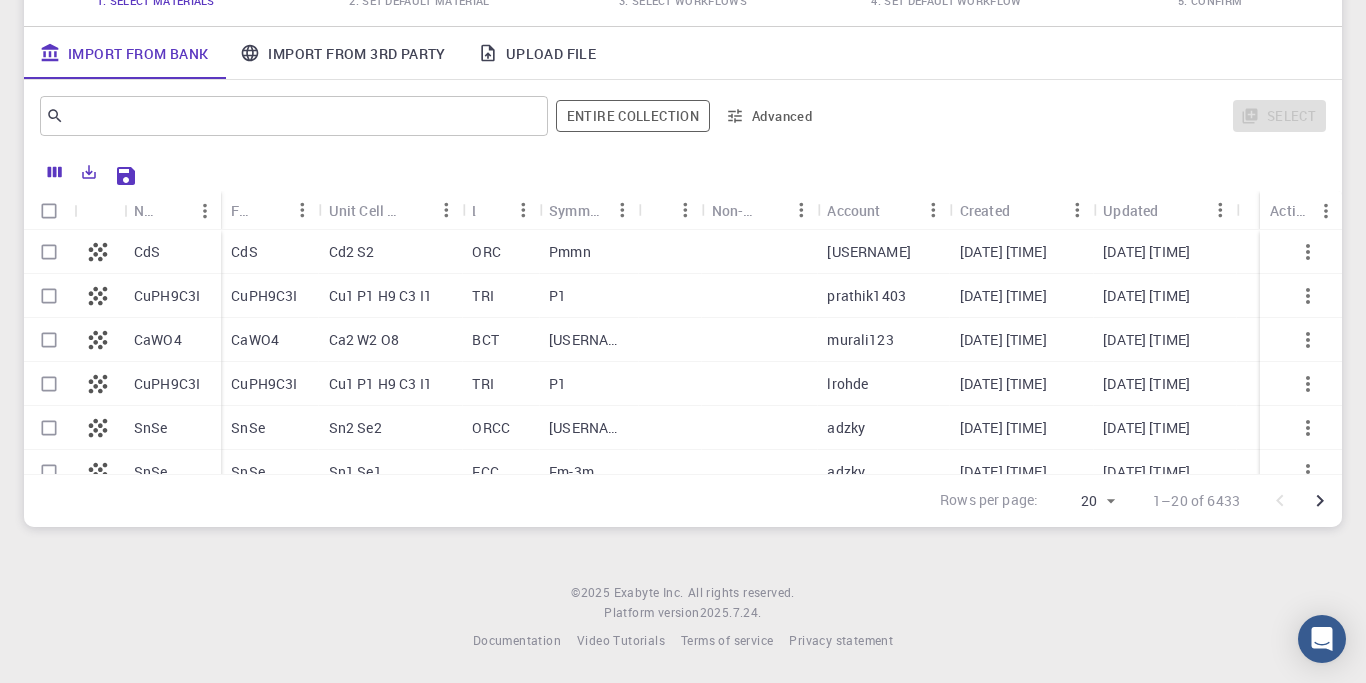 click at bounding box center [1301, 252] 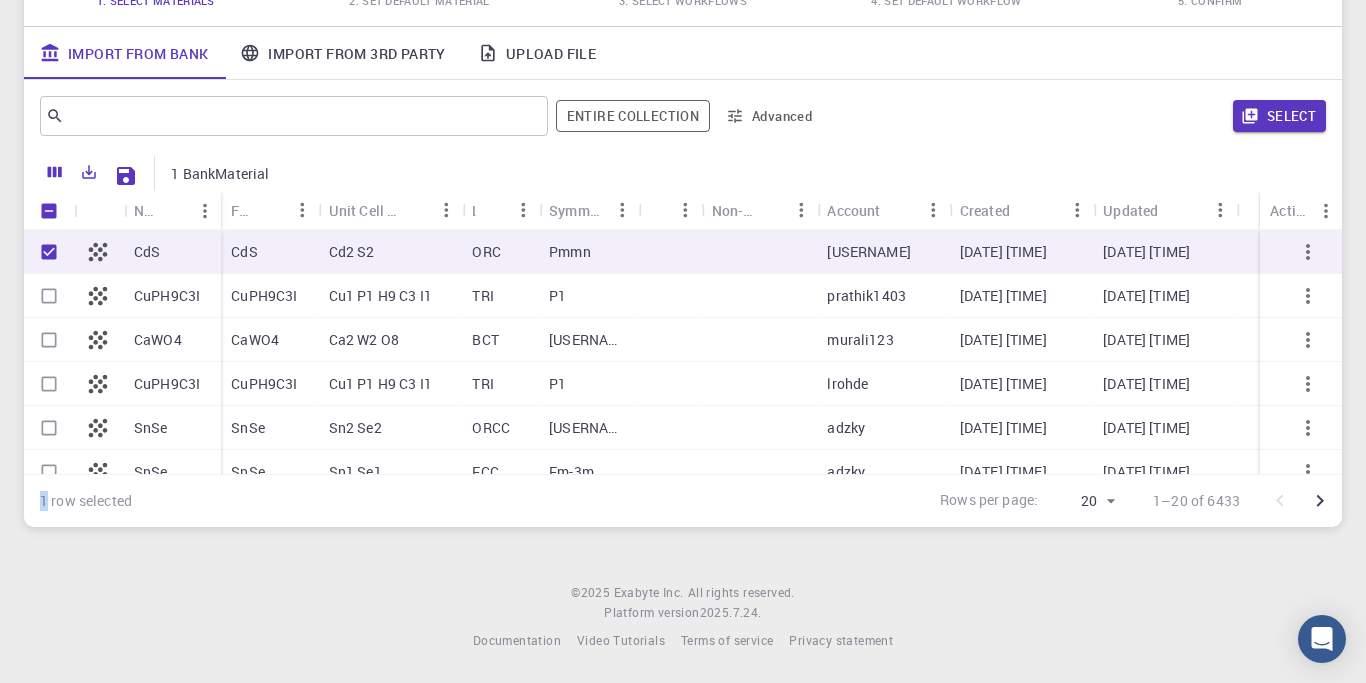 click at bounding box center (1301, 252) 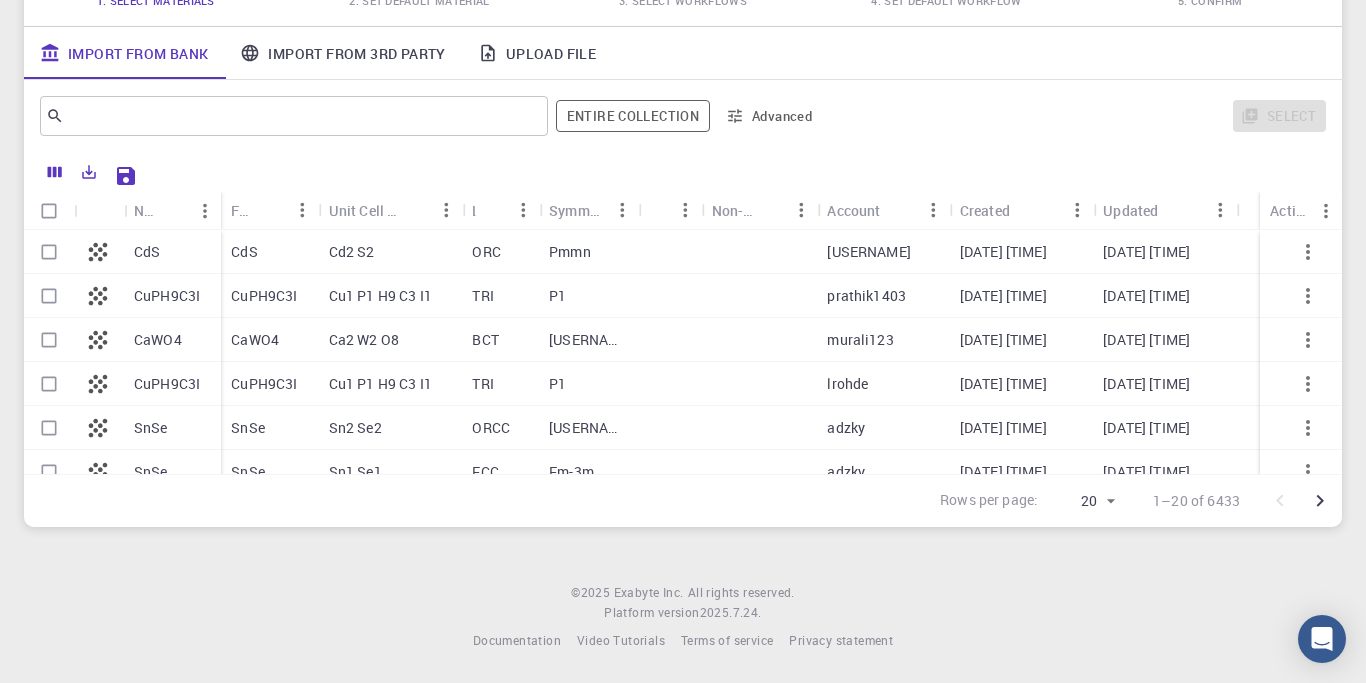 click at bounding box center [1301, 252] 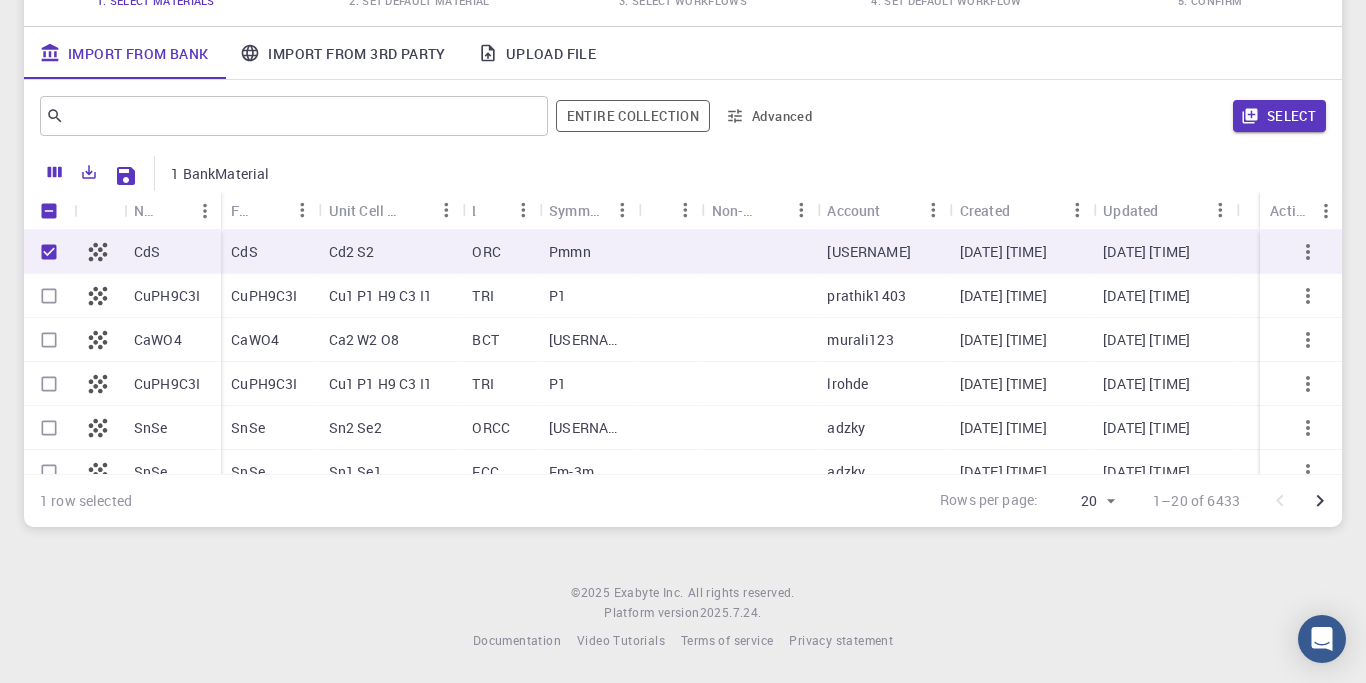 click at bounding box center (1301, 252) 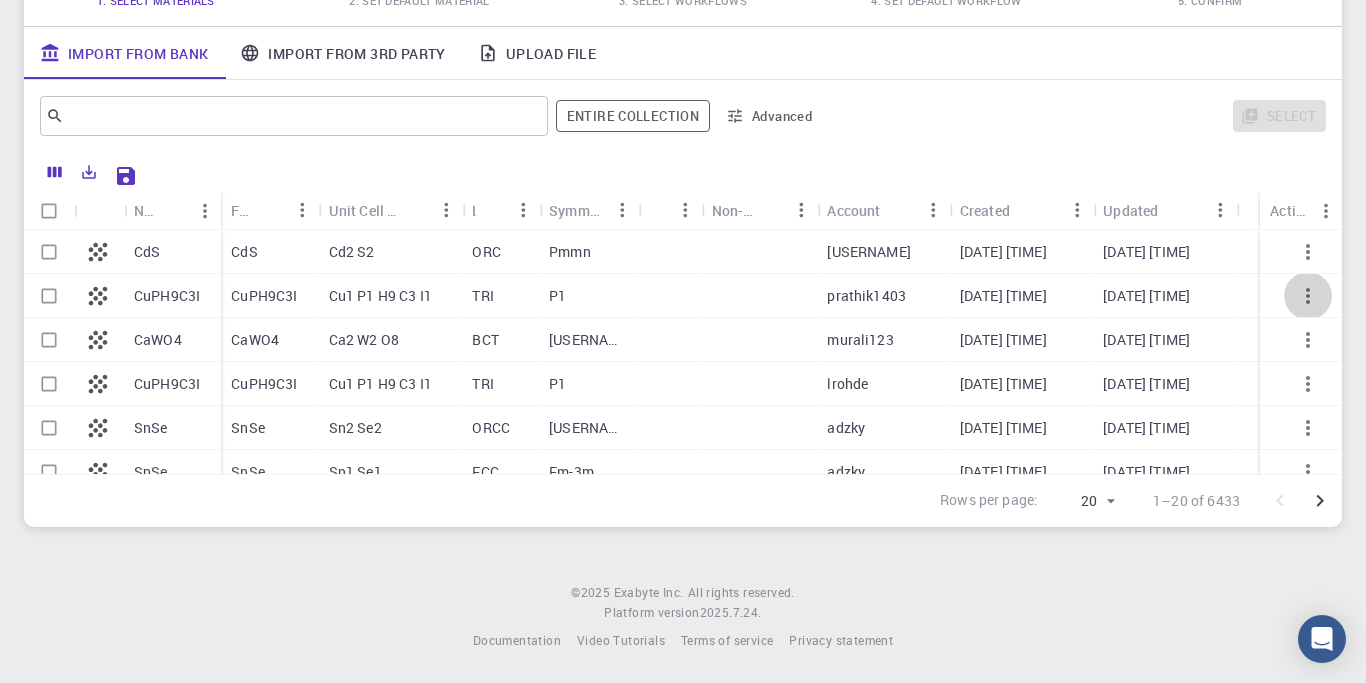 type 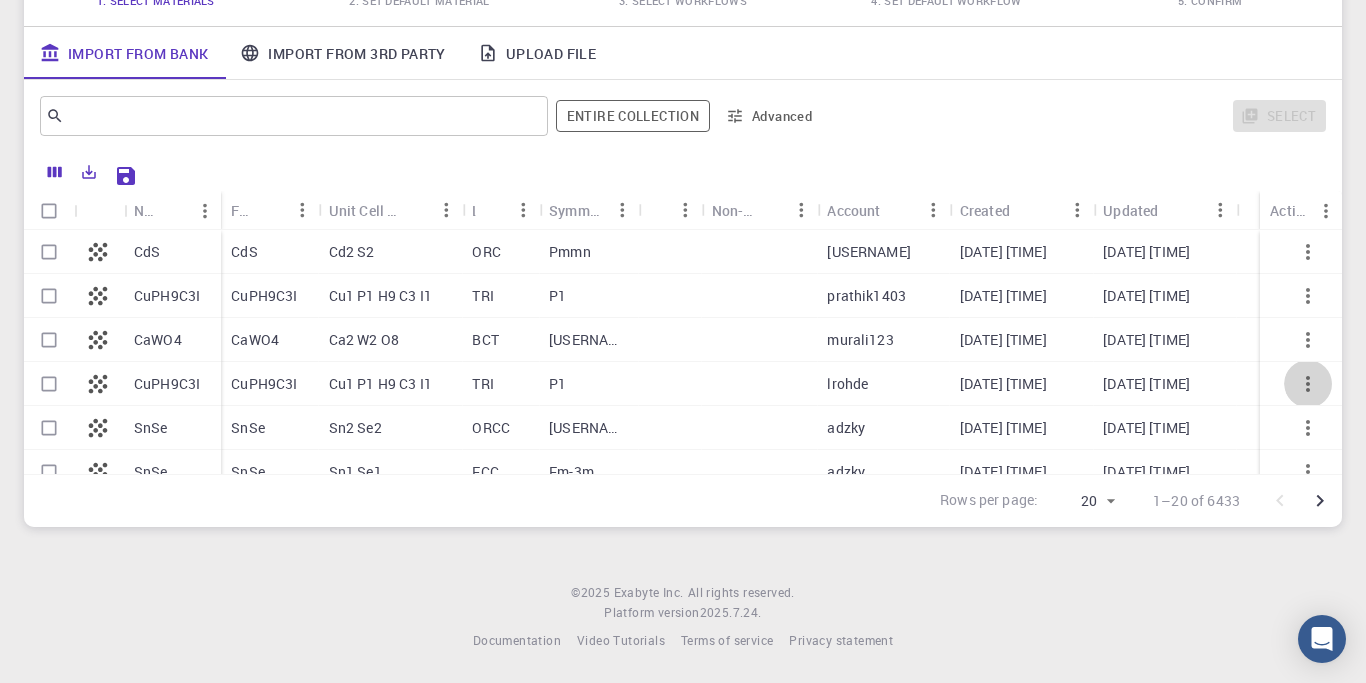 type 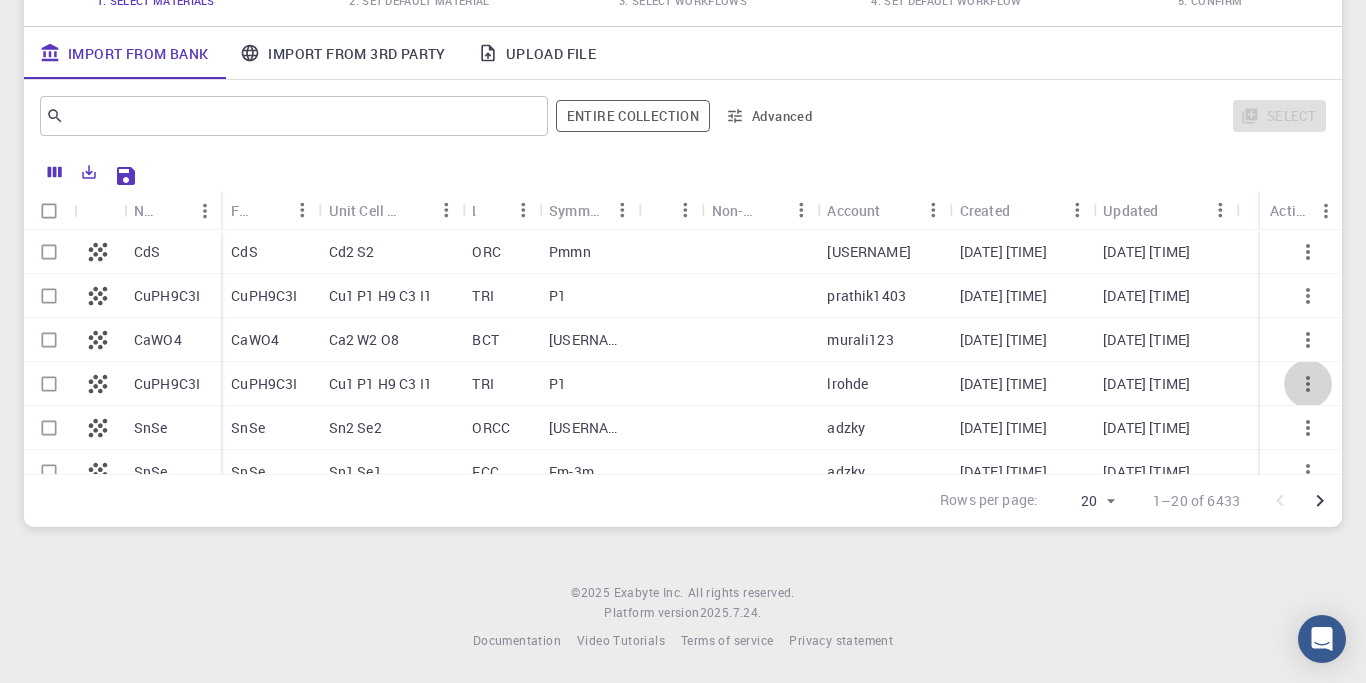 type 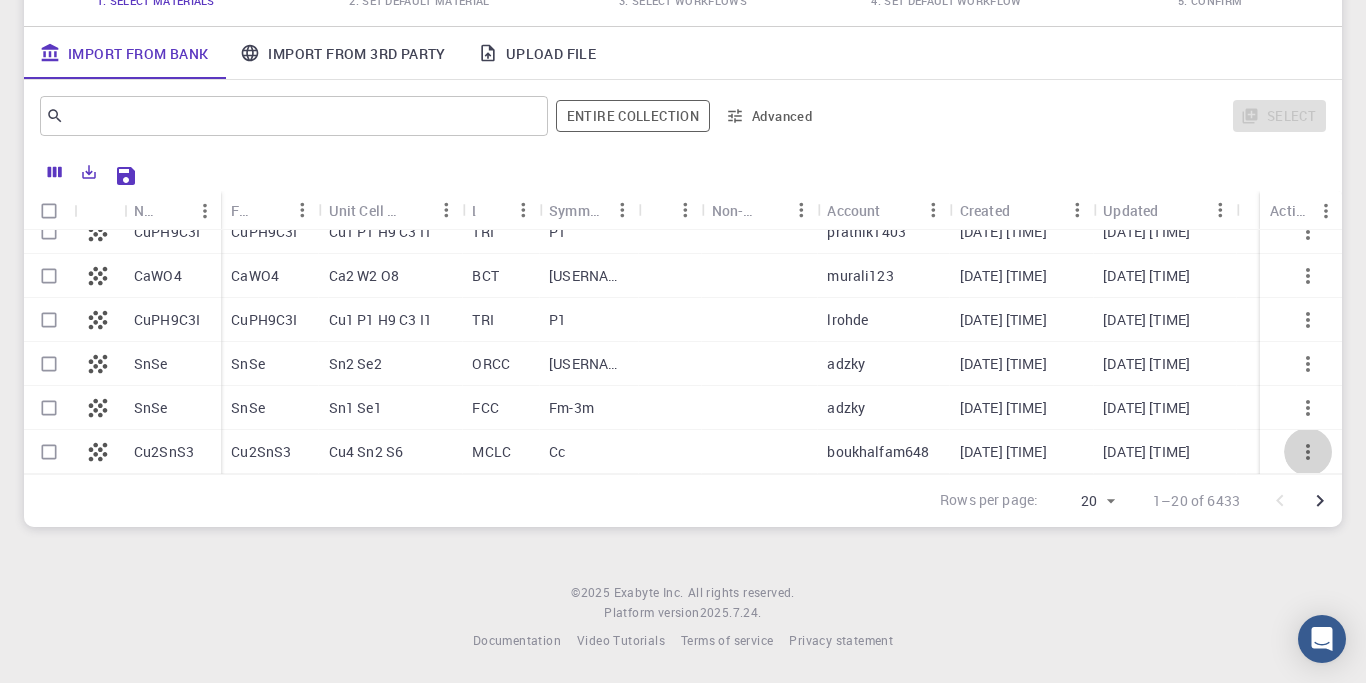 type 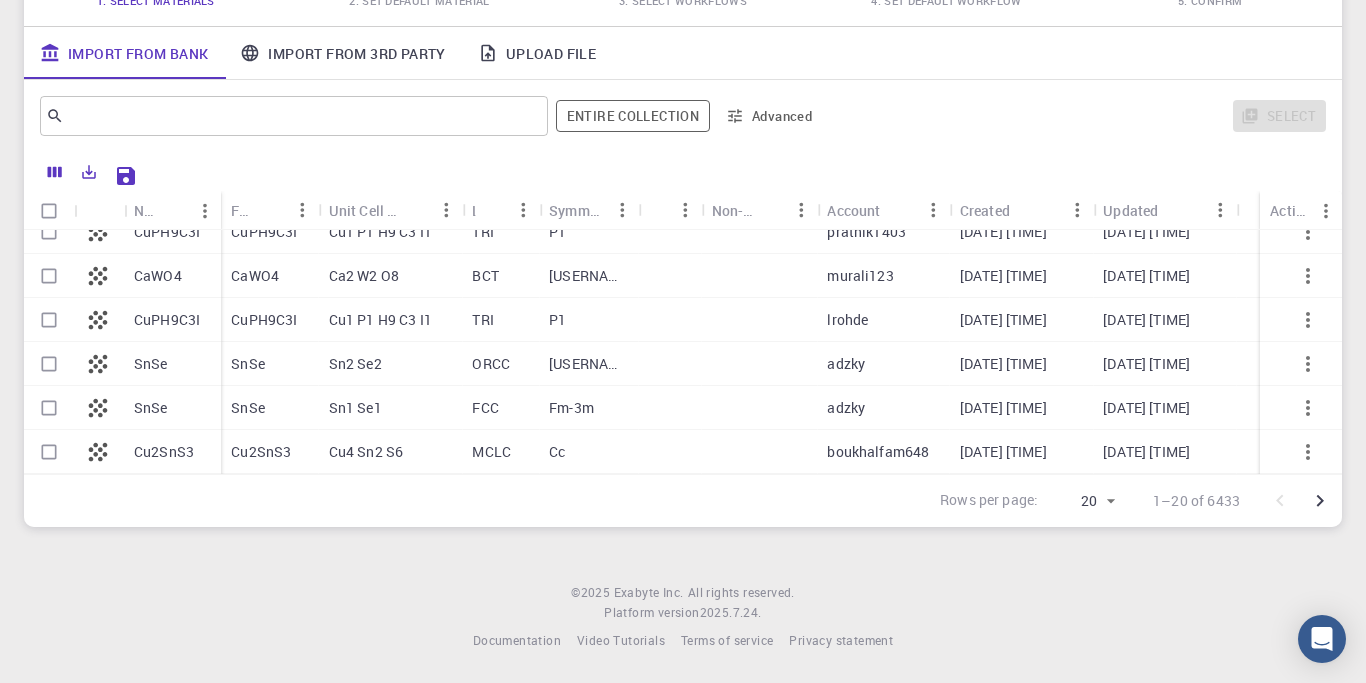 type 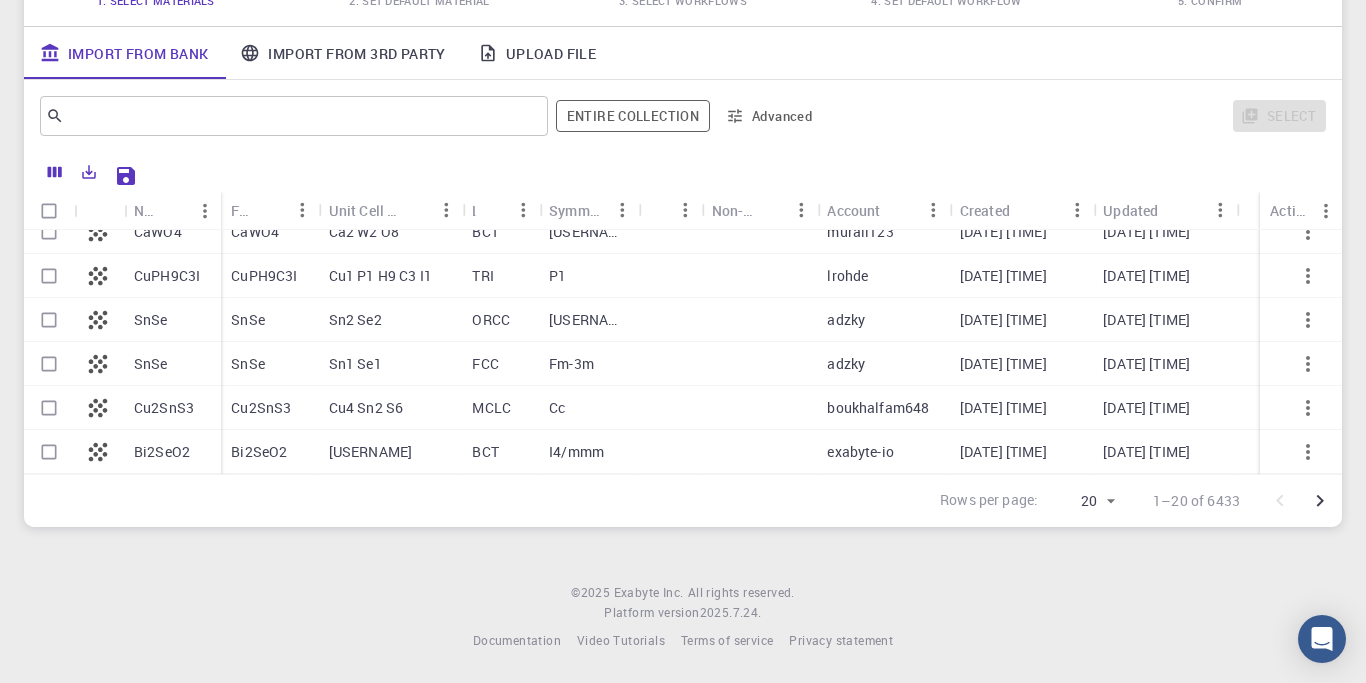 type 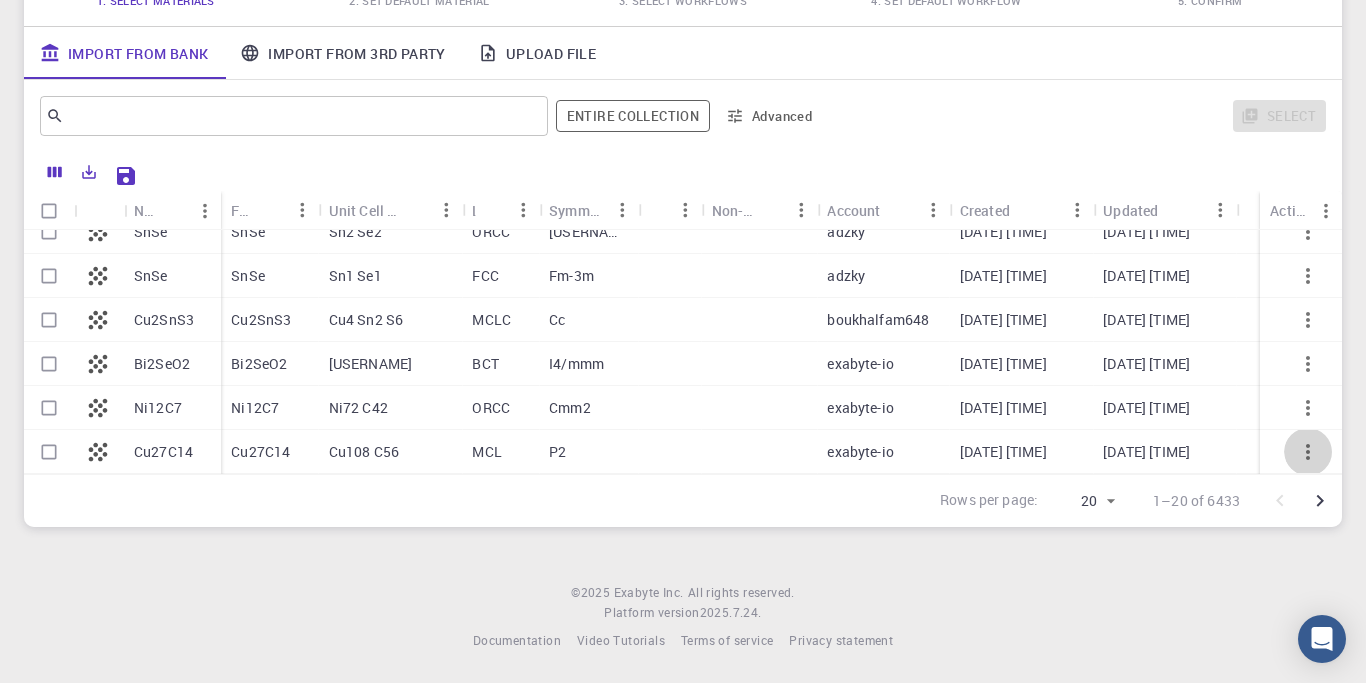 type 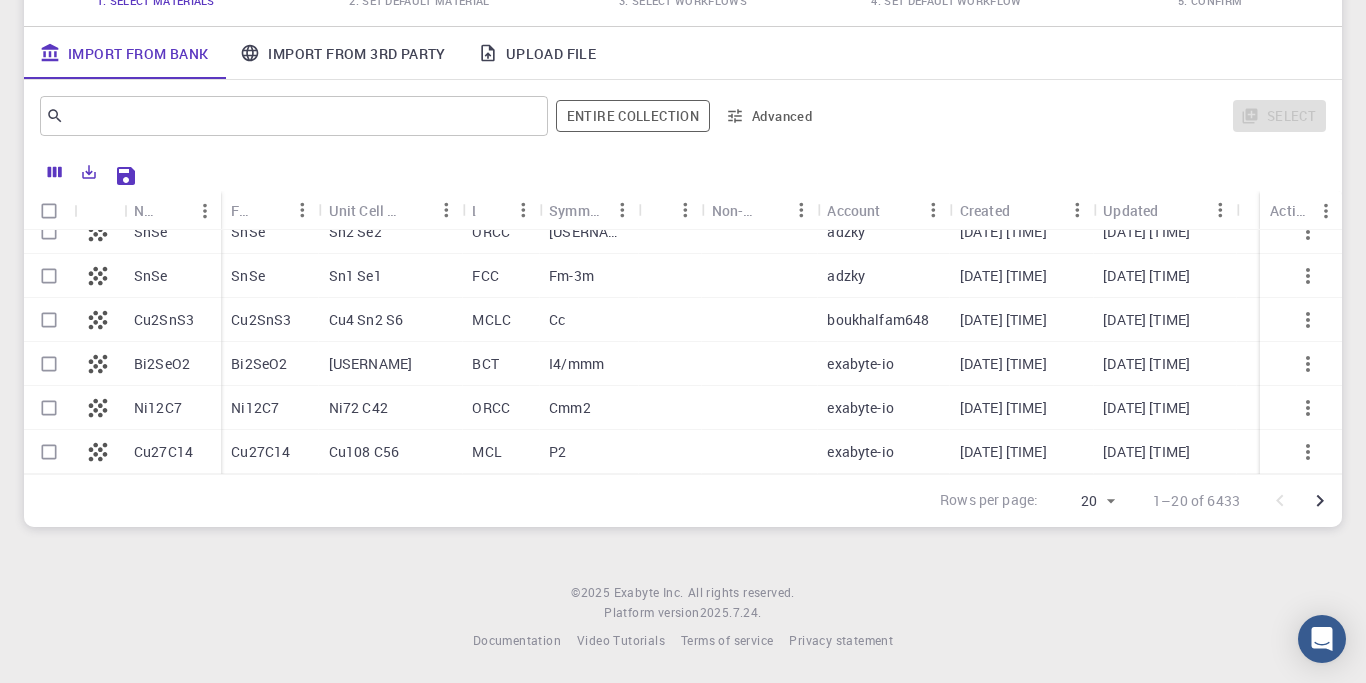 scroll, scrollTop: 240, scrollLeft: 0, axis: vertical 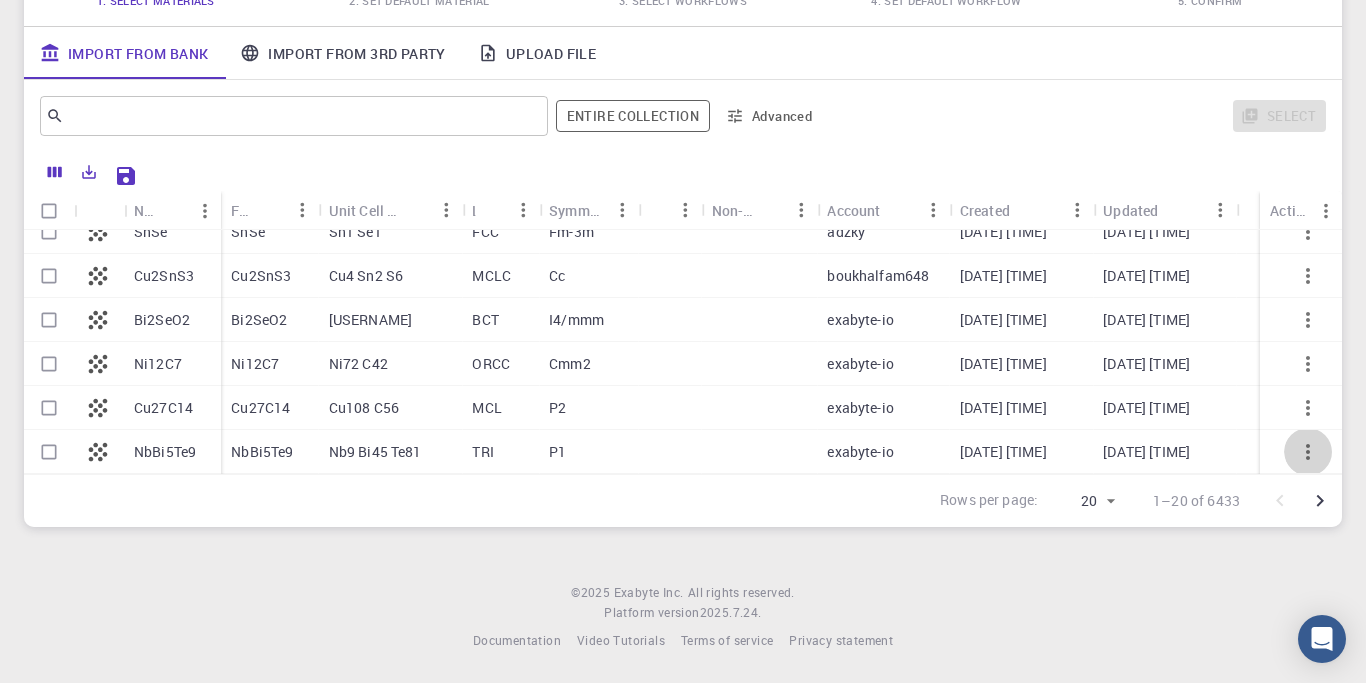 type 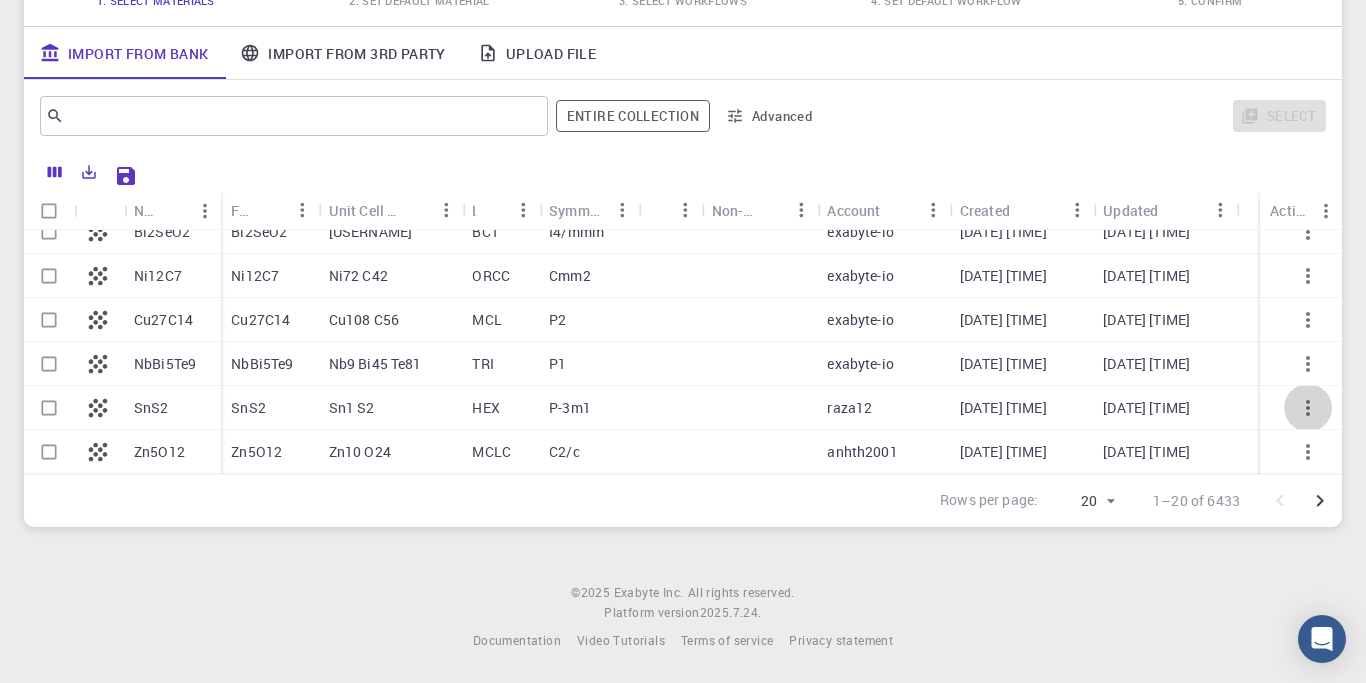 type 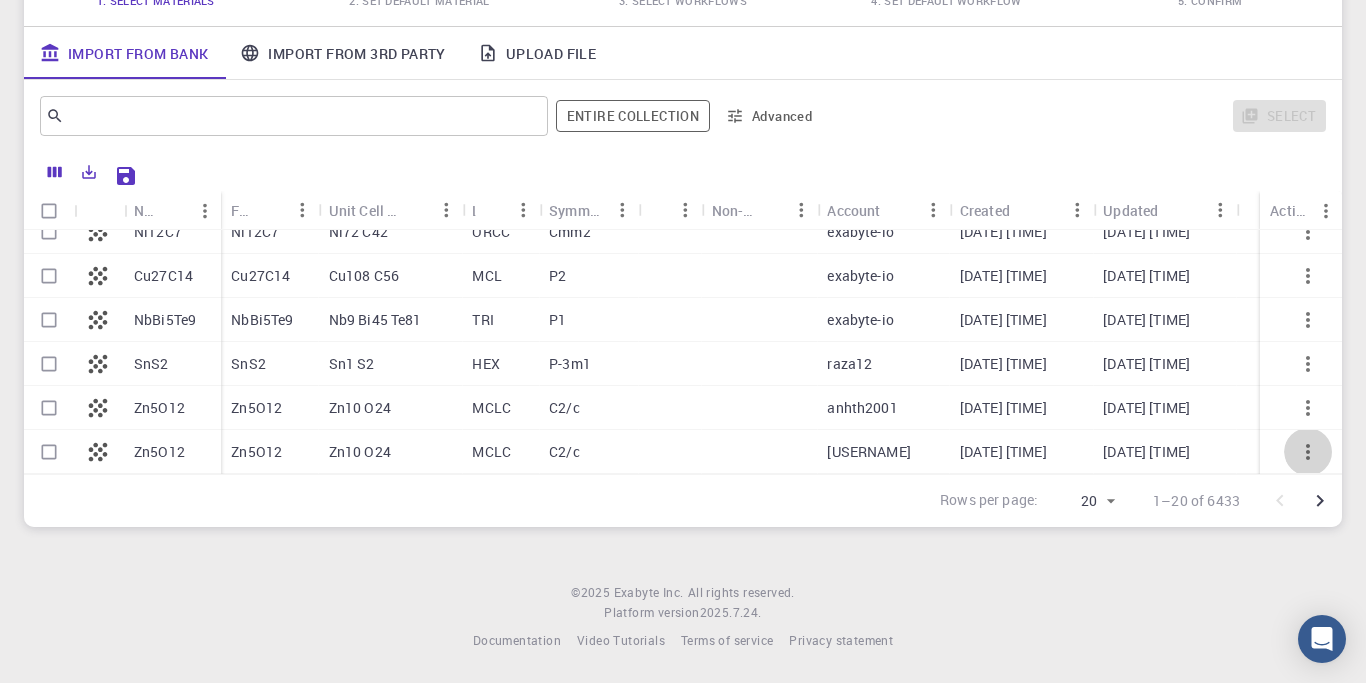 type 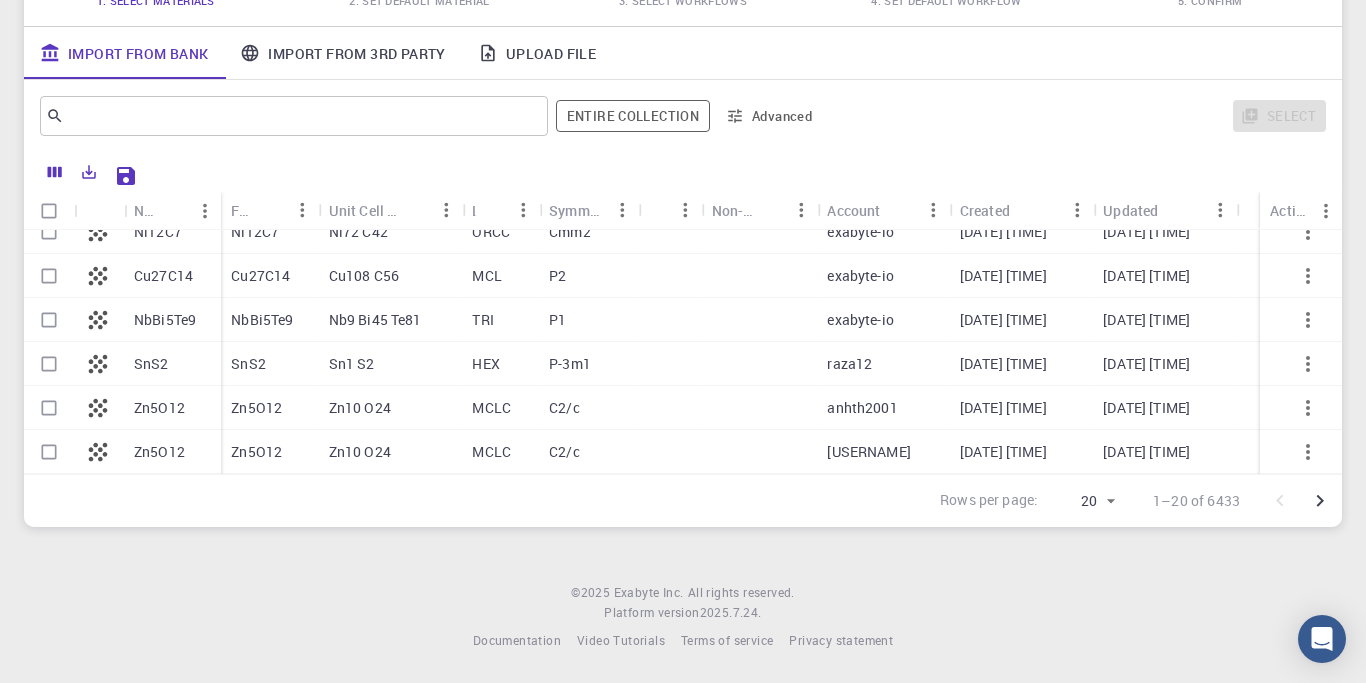 type 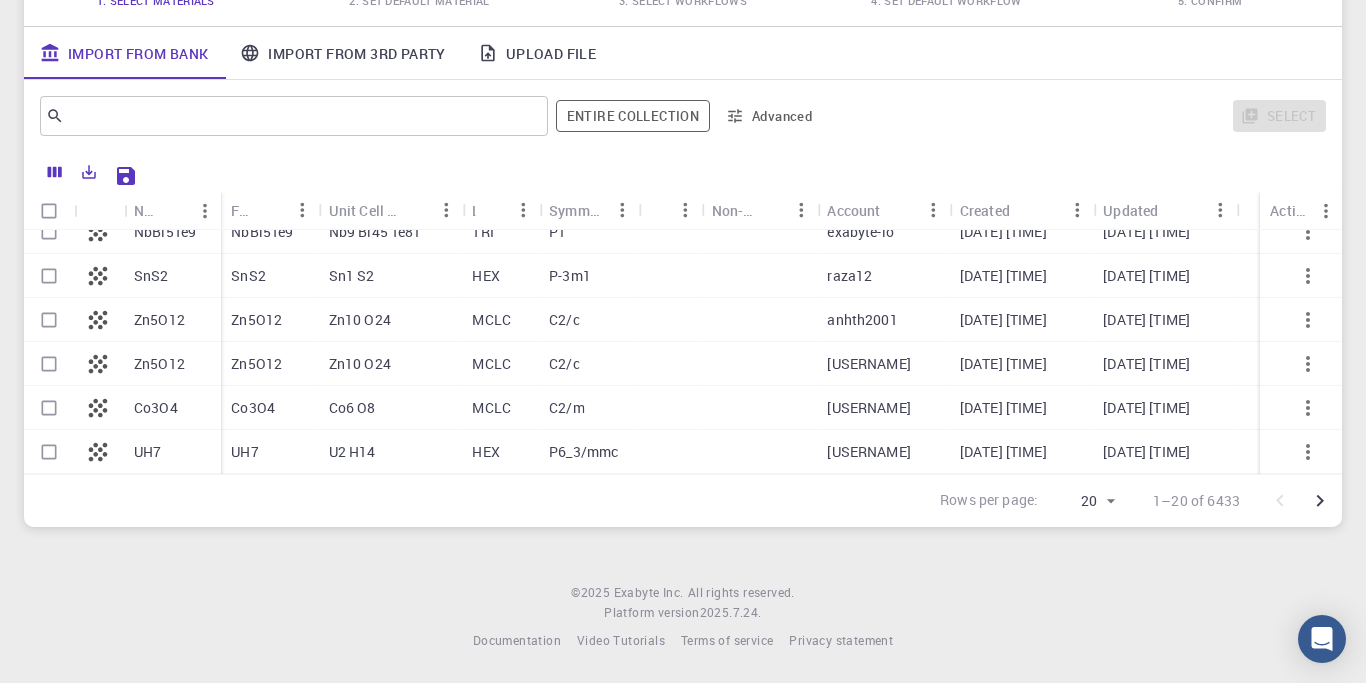 type 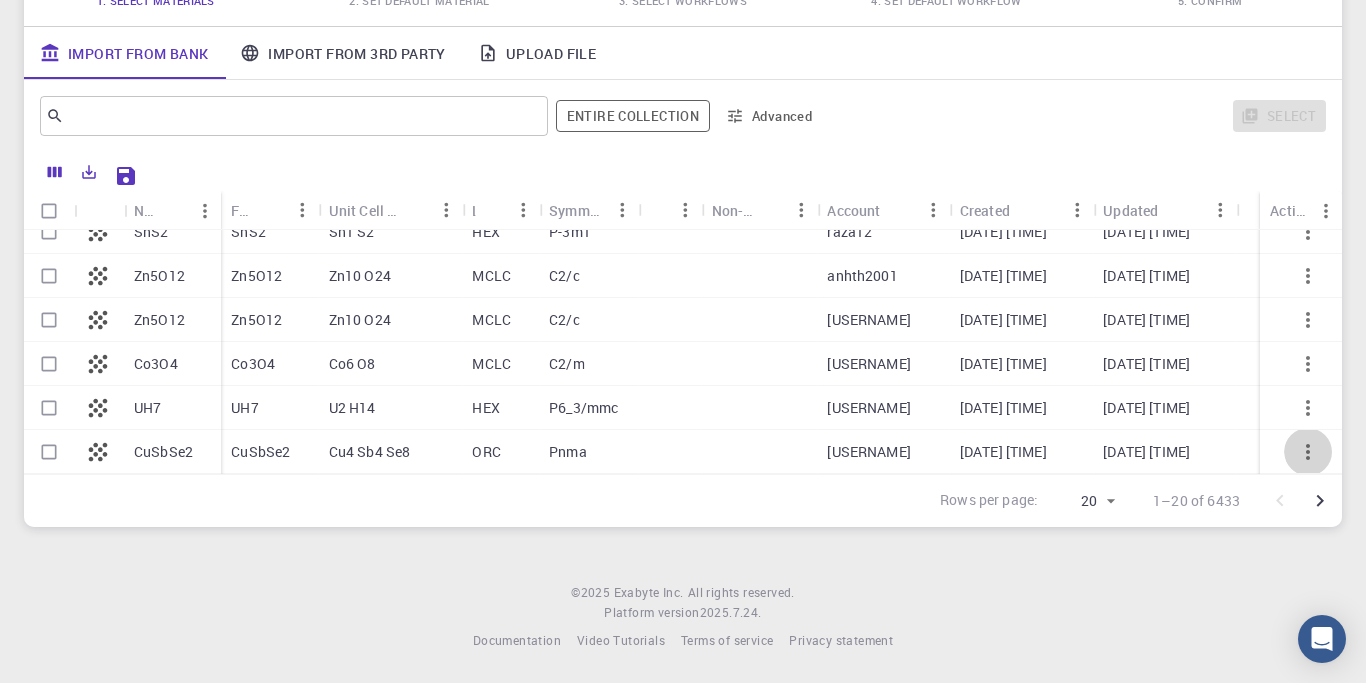 type 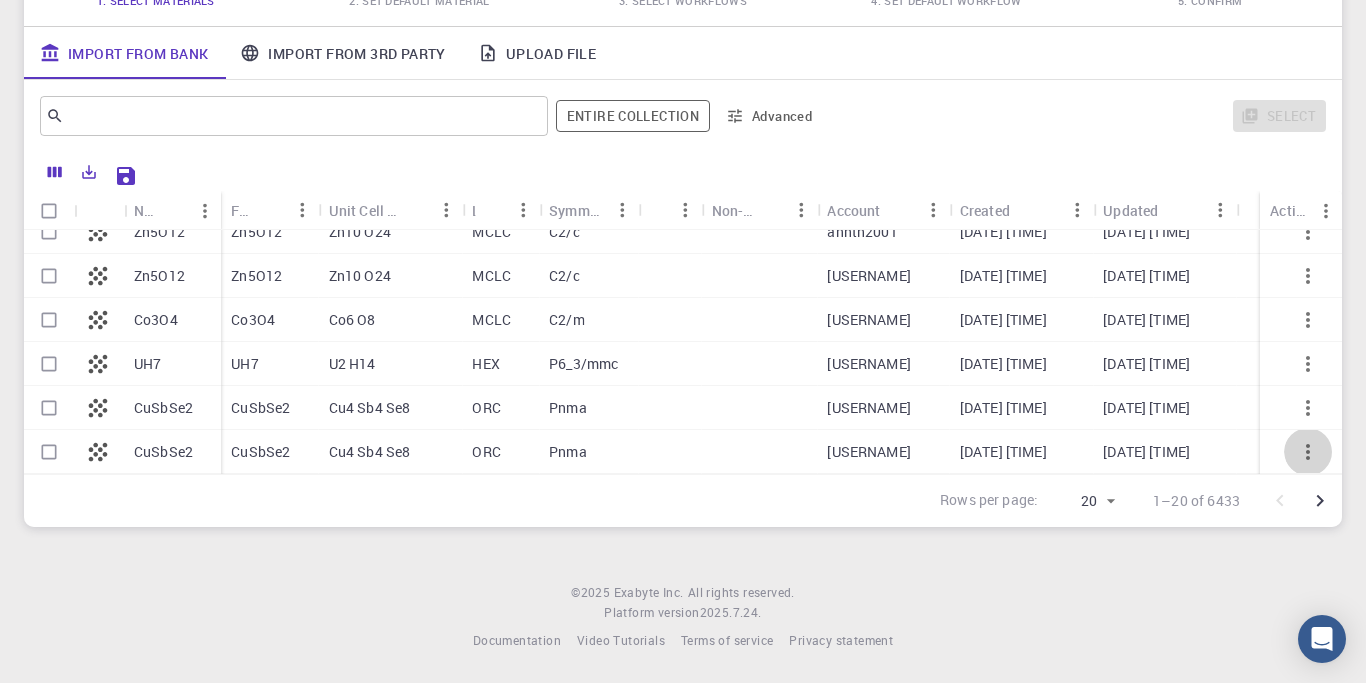type 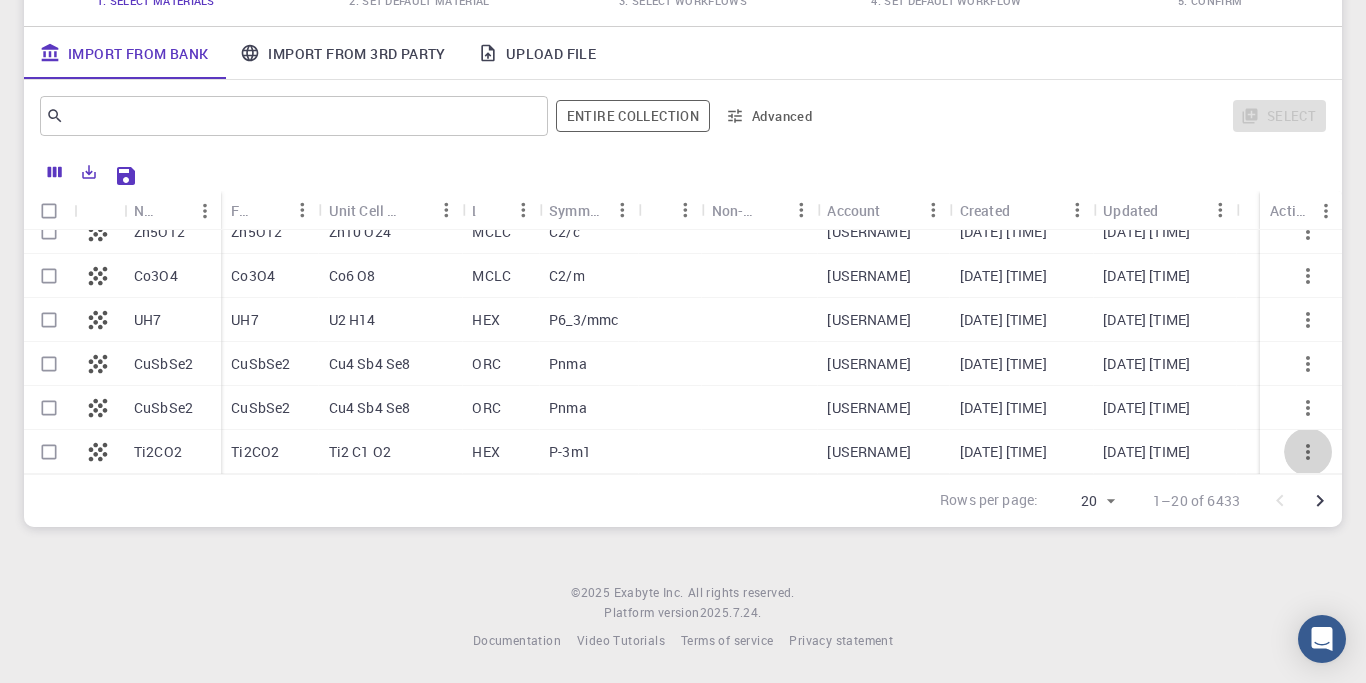 type 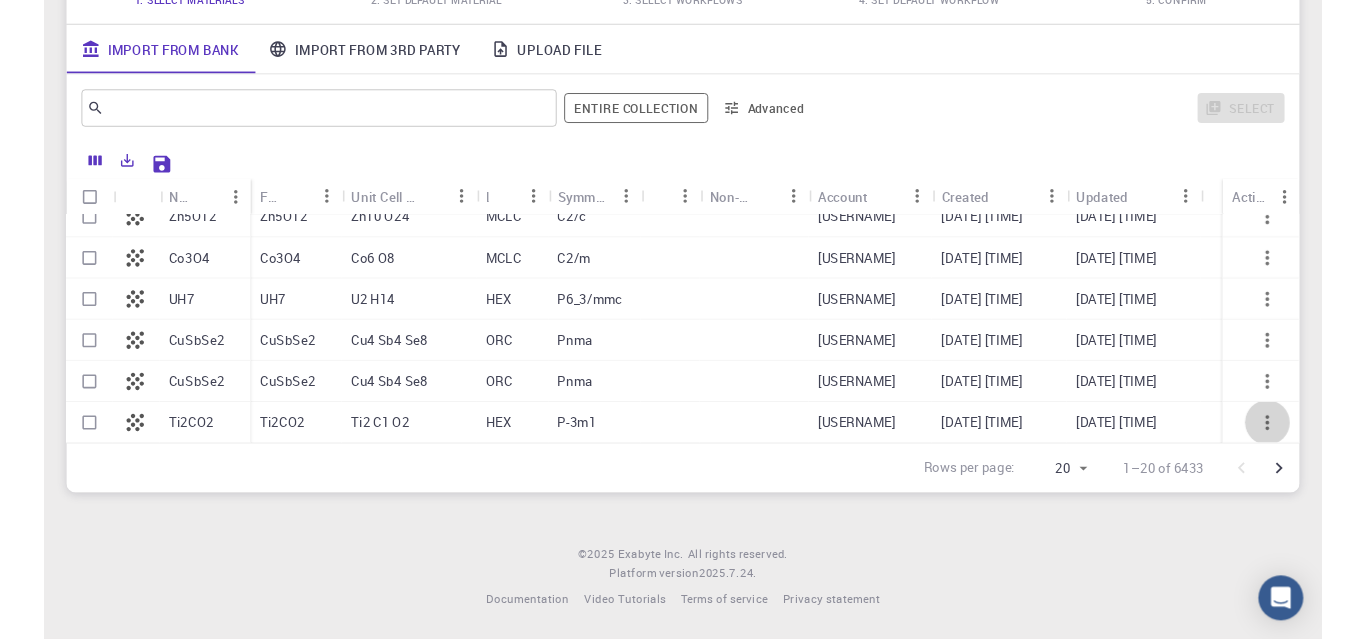 scroll, scrollTop: 636, scrollLeft: 0, axis: vertical 